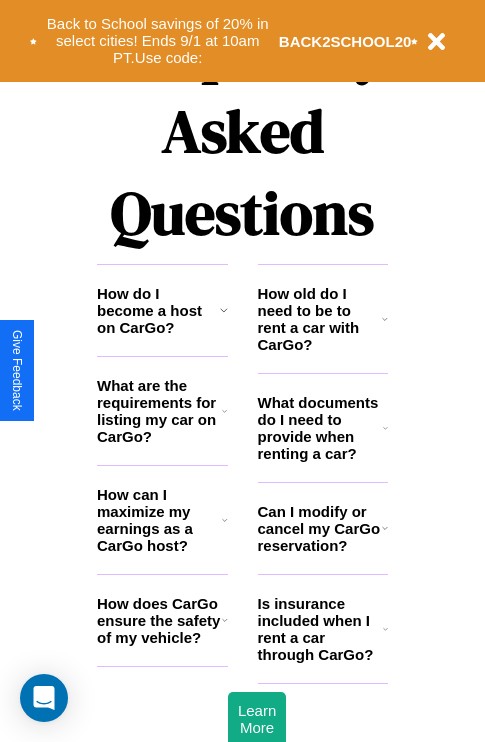 scroll, scrollTop: 2423, scrollLeft: 0, axis: vertical 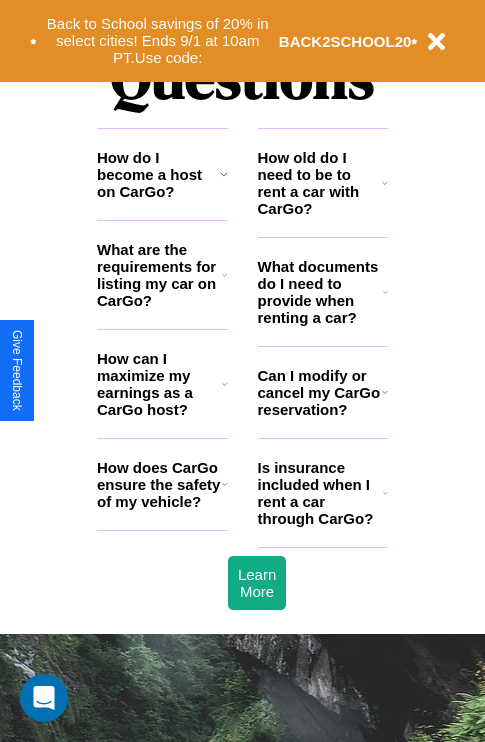 click on "How do I become a host on CarGo?" at bounding box center (158, 174) 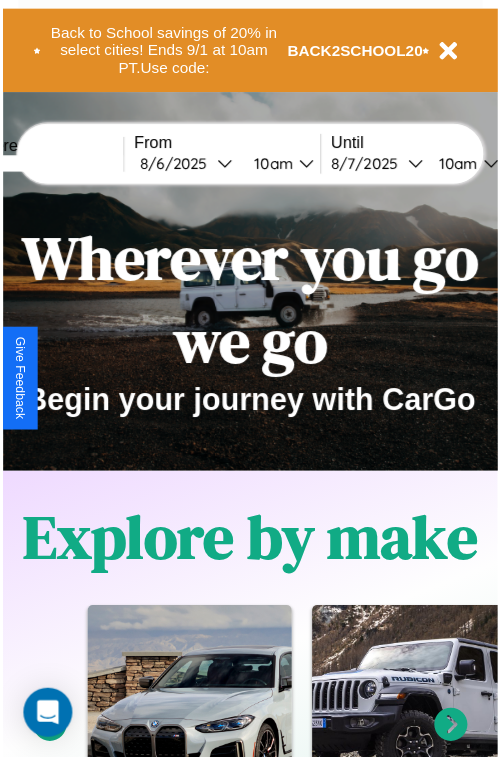 scroll, scrollTop: 0, scrollLeft: 0, axis: both 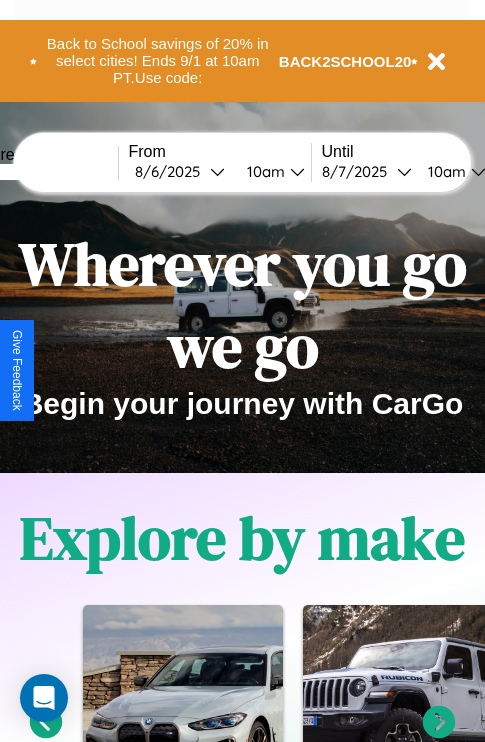 click at bounding box center [43, 172] 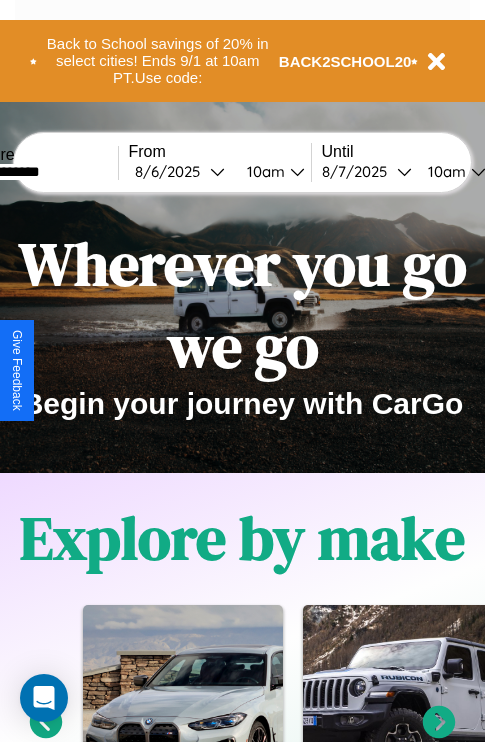type on "**********" 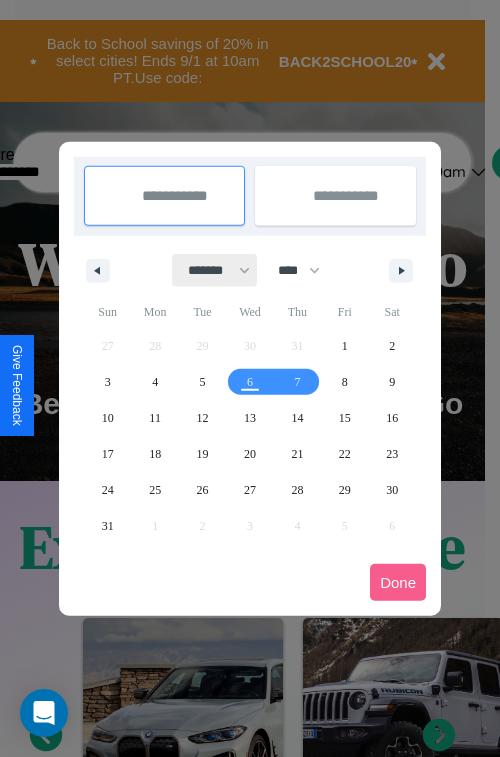 click on "******* ******** ***** ***** *** **** **** ****** ********* ******* ******** ********" at bounding box center [215, 270] 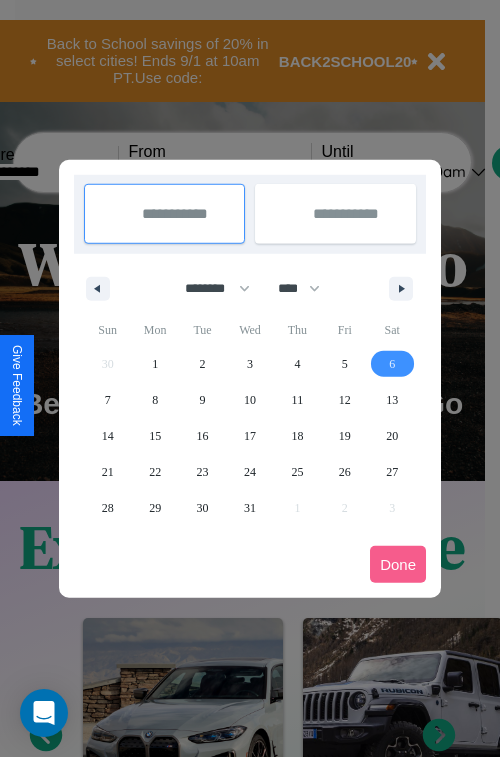 click on "6" at bounding box center (392, 364) 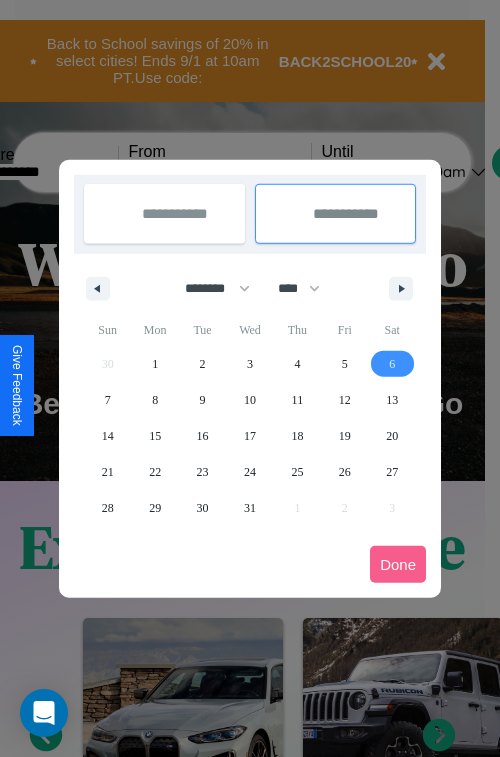 type on "**********" 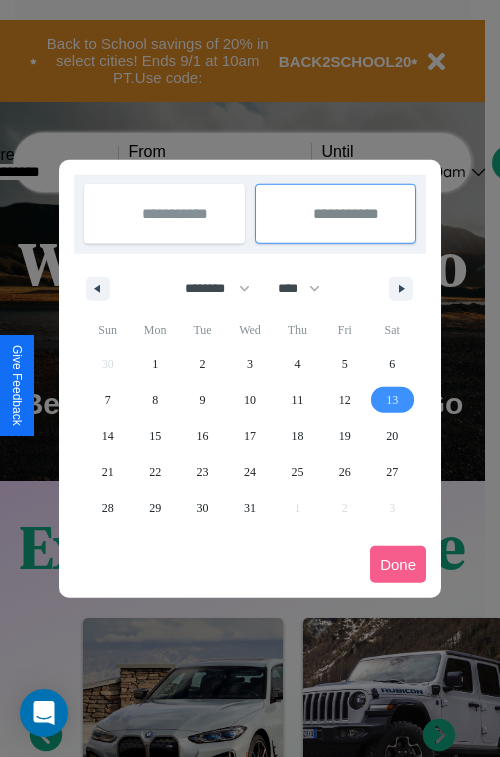 click on "13" at bounding box center (392, 400) 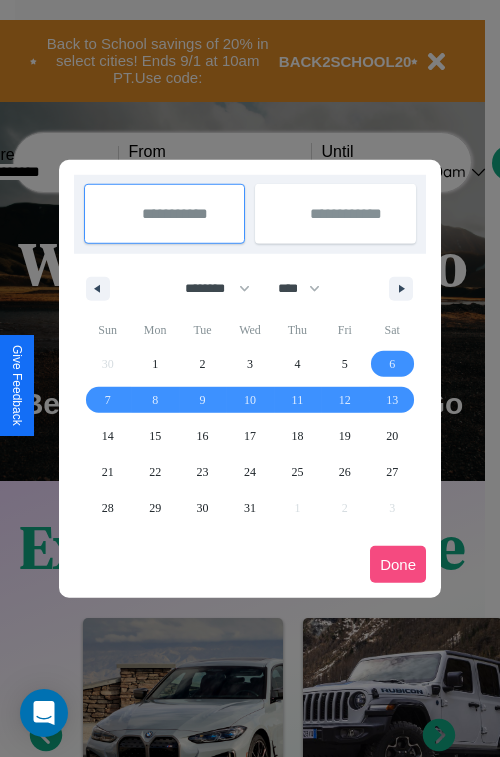 click on "Done" at bounding box center [398, 564] 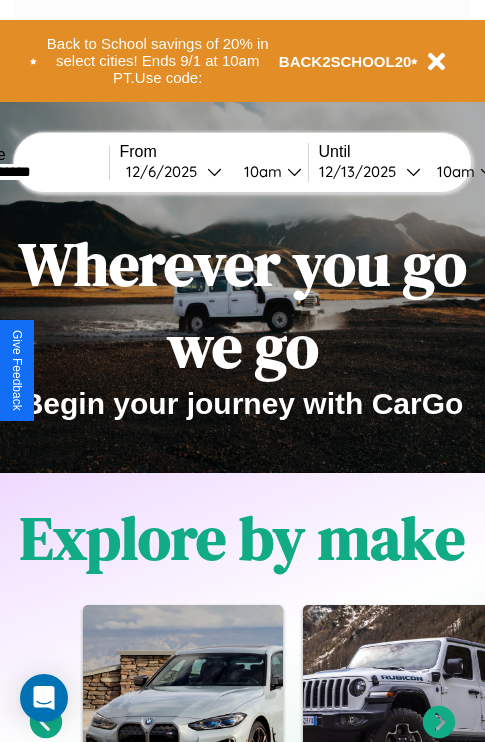 click on "10am" at bounding box center [260, 171] 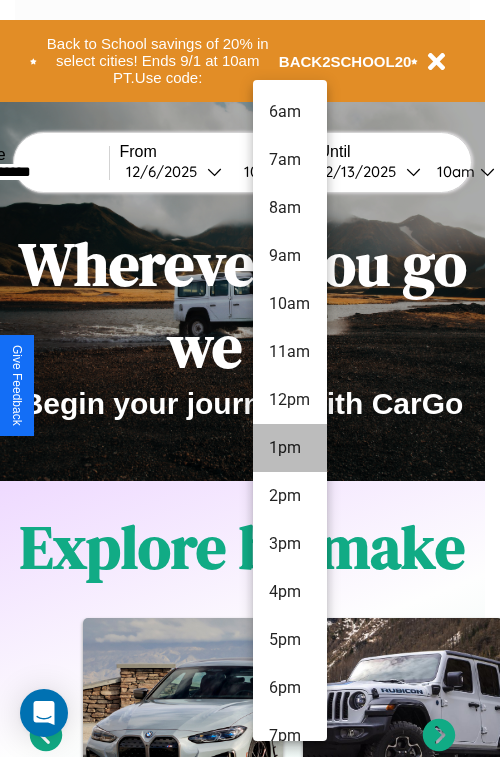 click on "1pm" at bounding box center [290, 448] 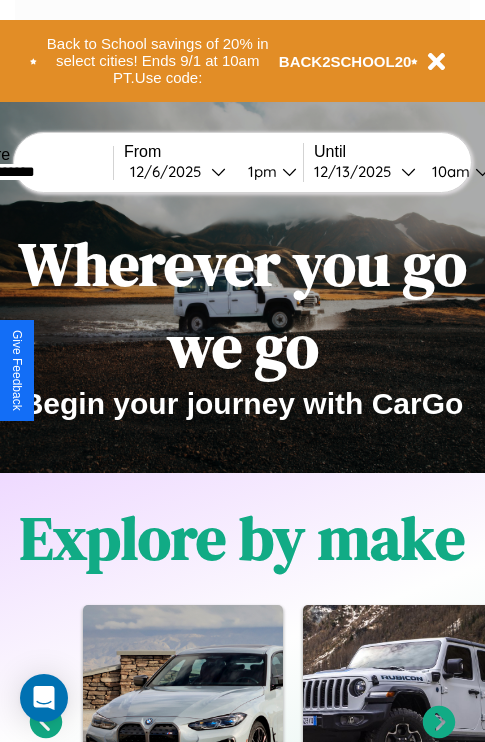 click on "10am" at bounding box center [448, 171] 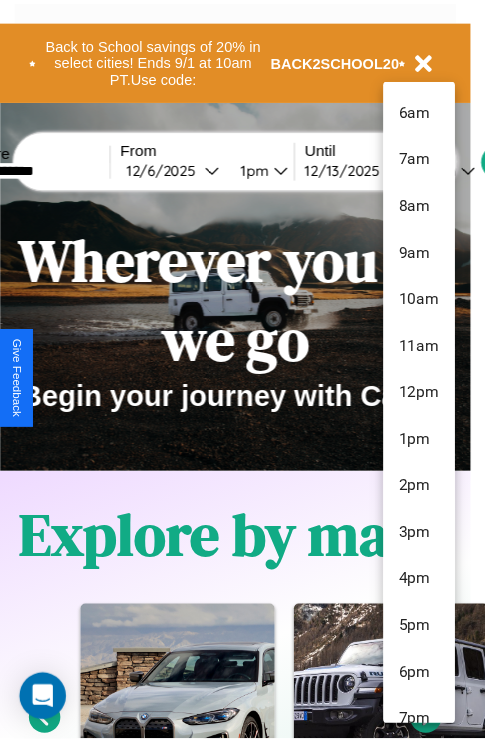scroll, scrollTop: 163, scrollLeft: 0, axis: vertical 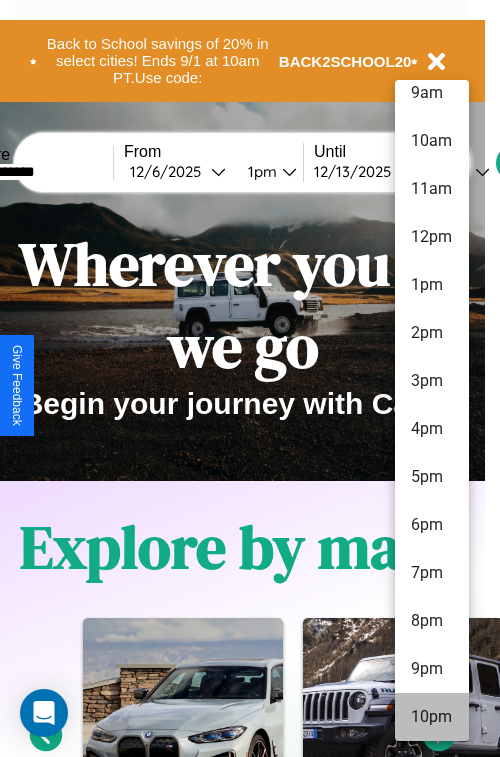 click on "10pm" at bounding box center [432, 717] 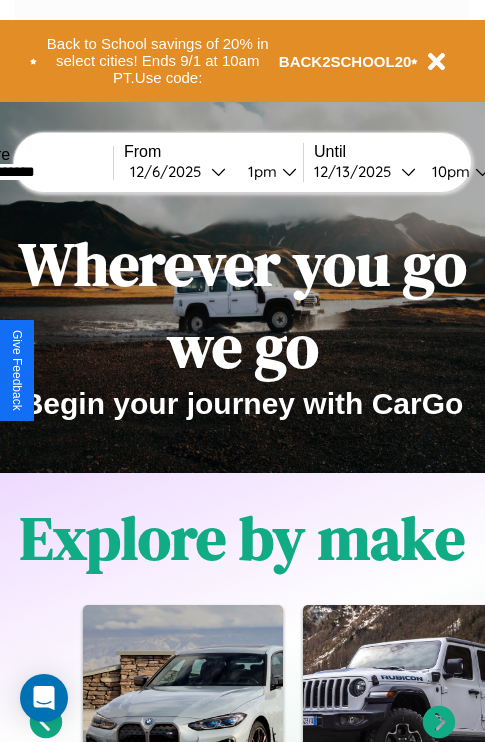 scroll, scrollTop: 0, scrollLeft: 72, axis: horizontal 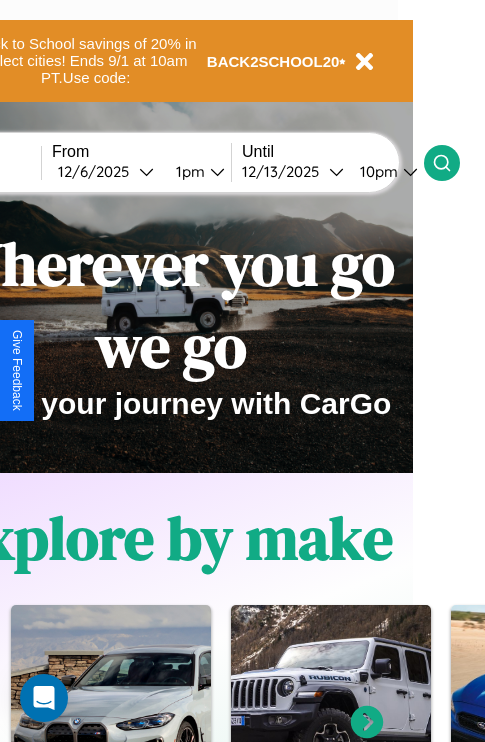 click 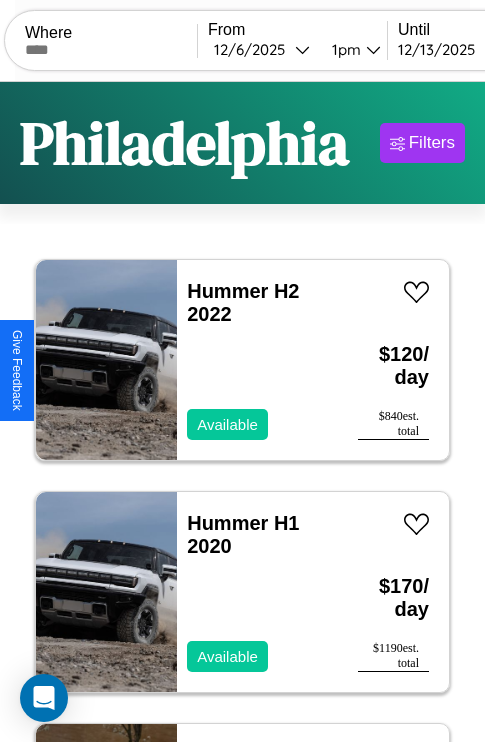 scroll, scrollTop: 95, scrollLeft: 0, axis: vertical 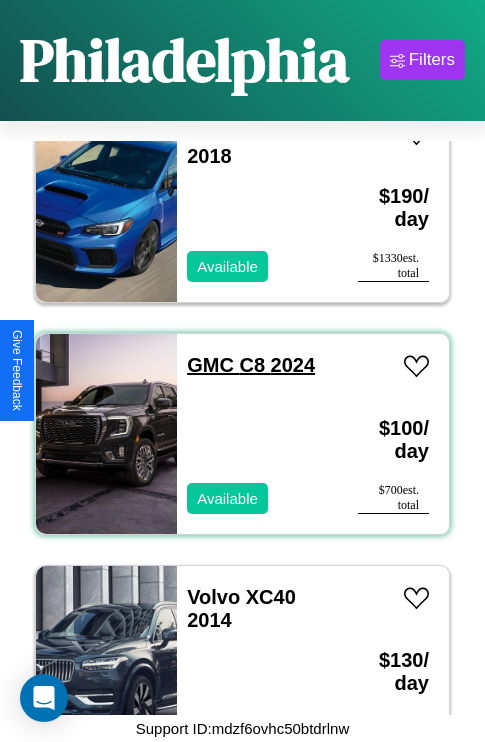 click on "GMC   C8   2024" at bounding box center [251, 365] 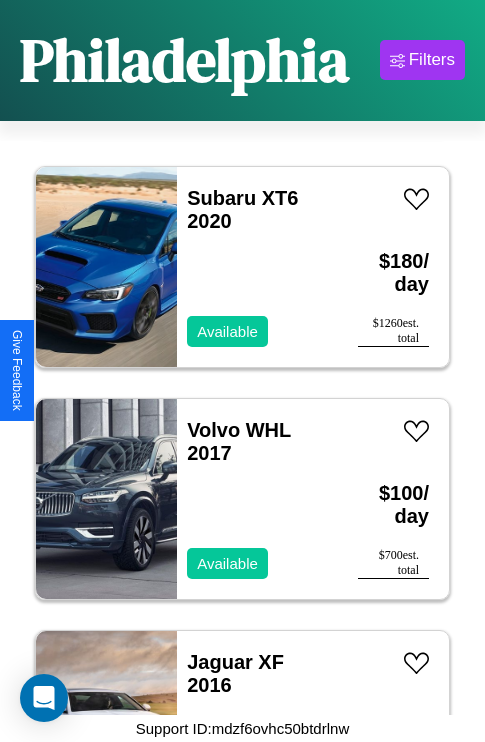 scroll, scrollTop: 5179, scrollLeft: 0, axis: vertical 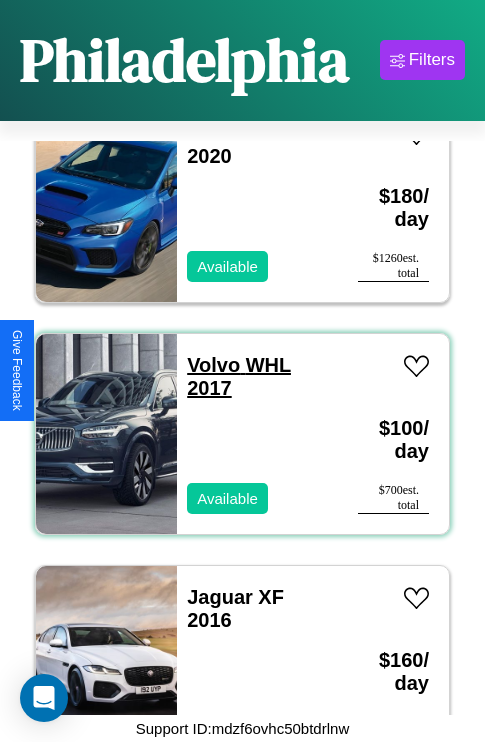 click on "Volvo   WHL   2017" at bounding box center [239, 376] 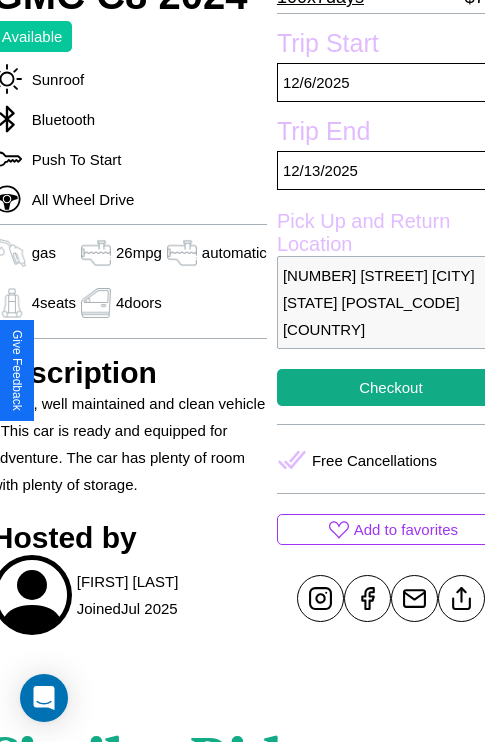 scroll, scrollTop: 525, scrollLeft: 84, axis: both 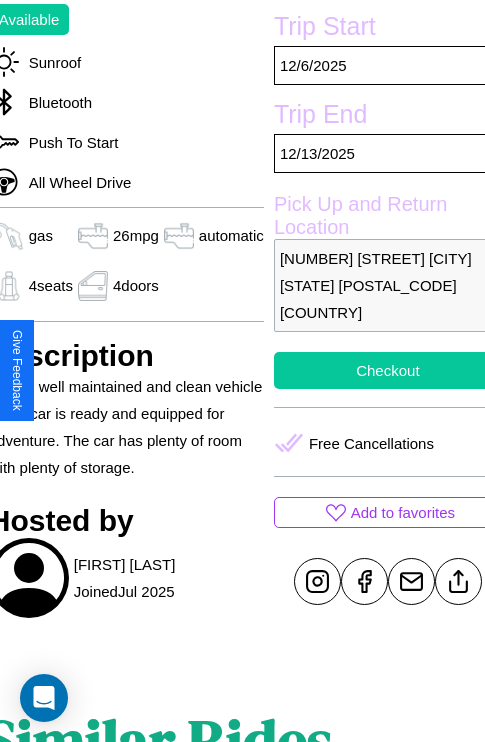 click on "Checkout" at bounding box center [388, 370] 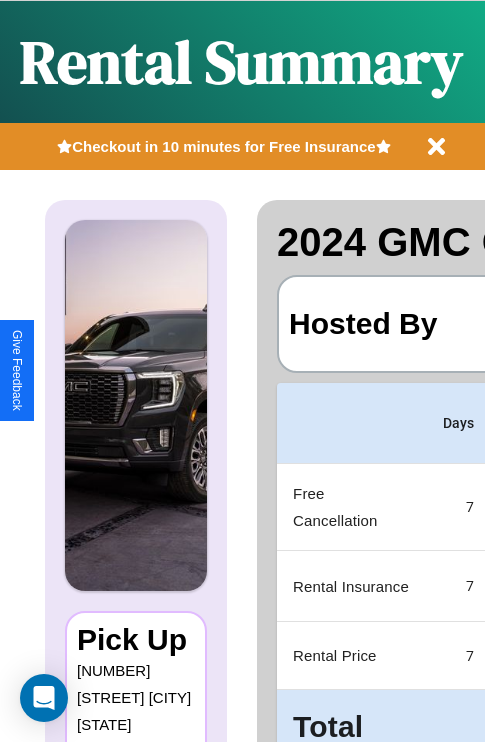 scroll, scrollTop: 0, scrollLeft: 397, axis: horizontal 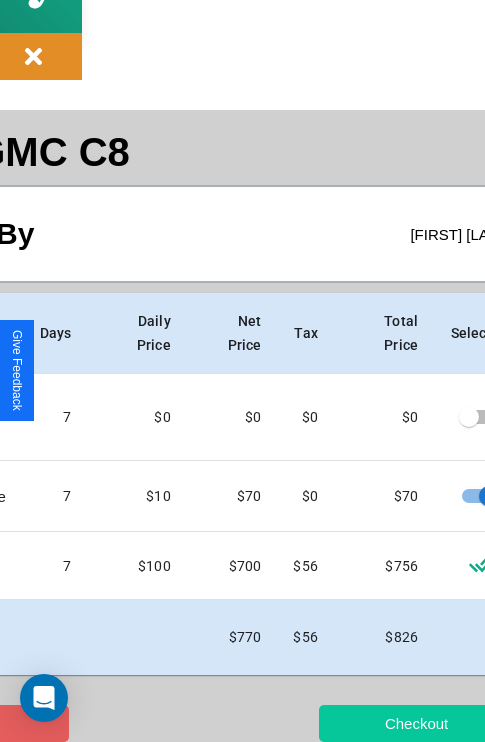 click on "Checkout" at bounding box center (416, 723) 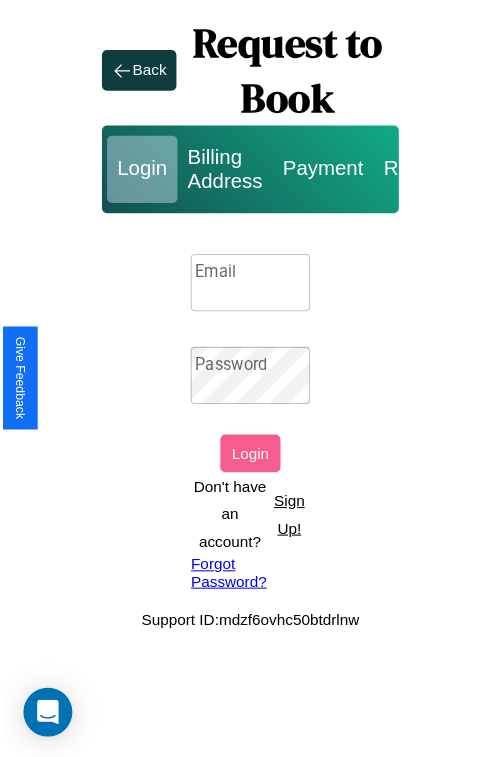 scroll, scrollTop: 0, scrollLeft: 0, axis: both 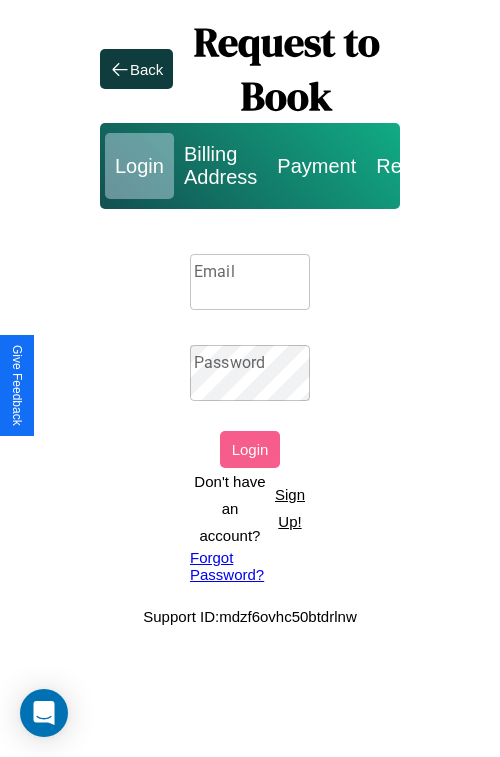 click on "Sign Up!" at bounding box center (290, 508) 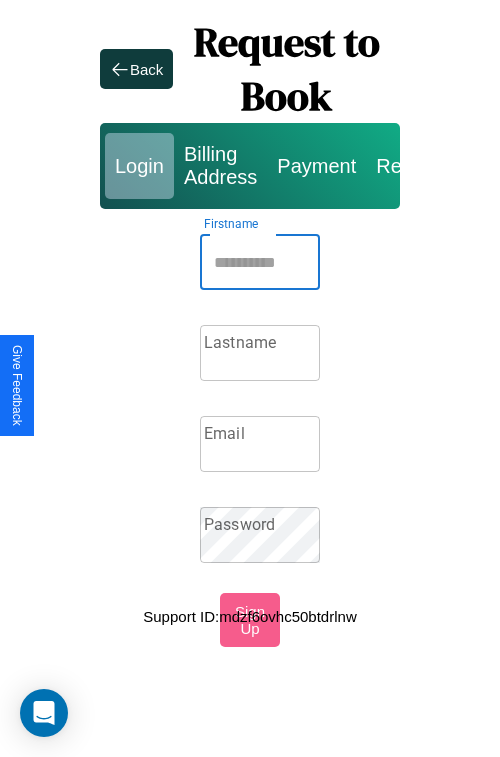click on "Firstname" at bounding box center [260, 262] 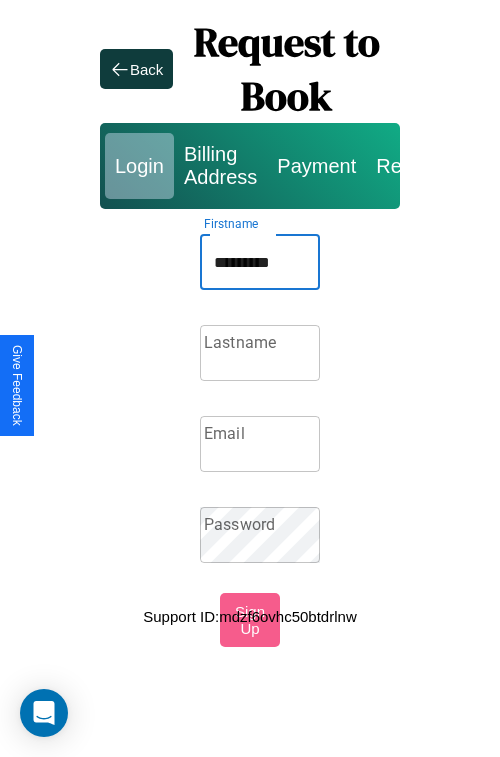 type on "*********" 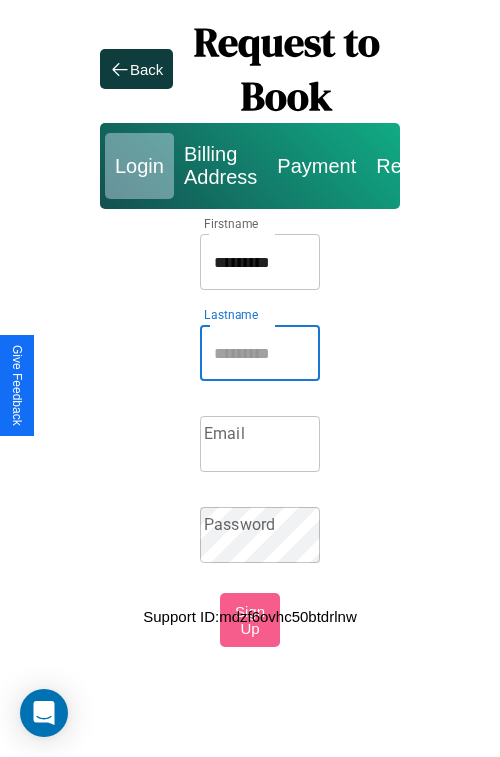 click on "Lastname" at bounding box center (260, 353) 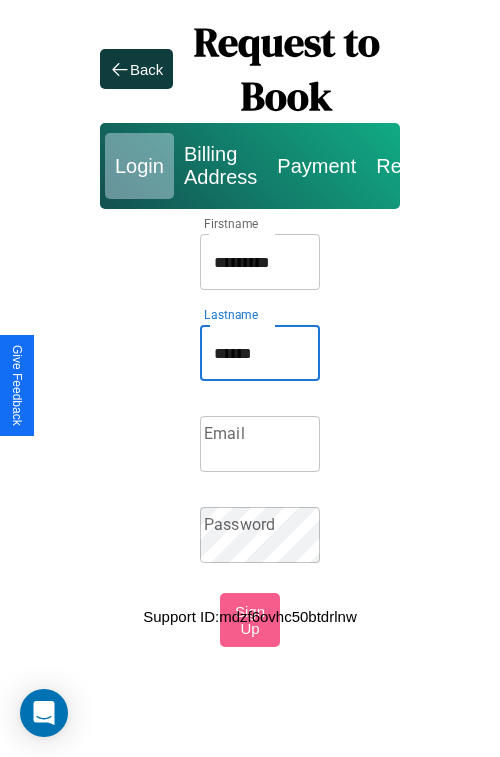 type on "******" 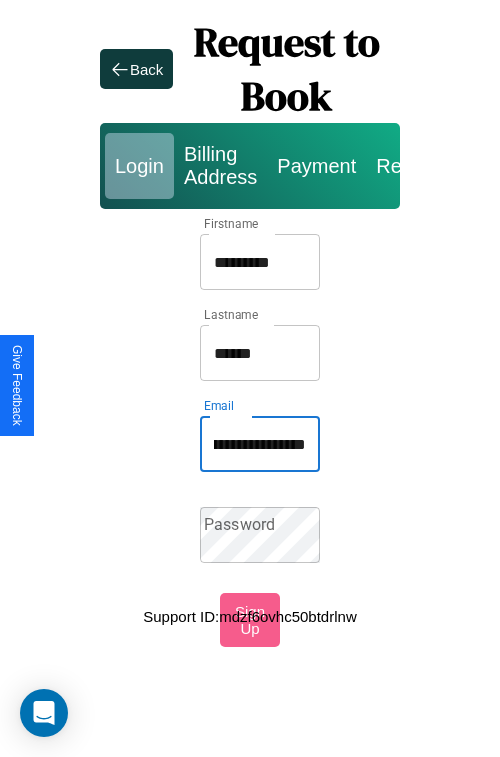 scroll, scrollTop: 0, scrollLeft: 100, axis: horizontal 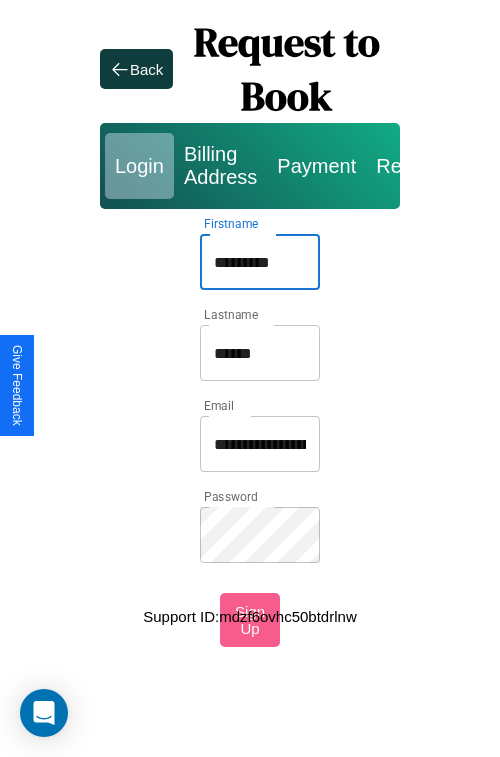 click on "*********" at bounding box center [260, 262] 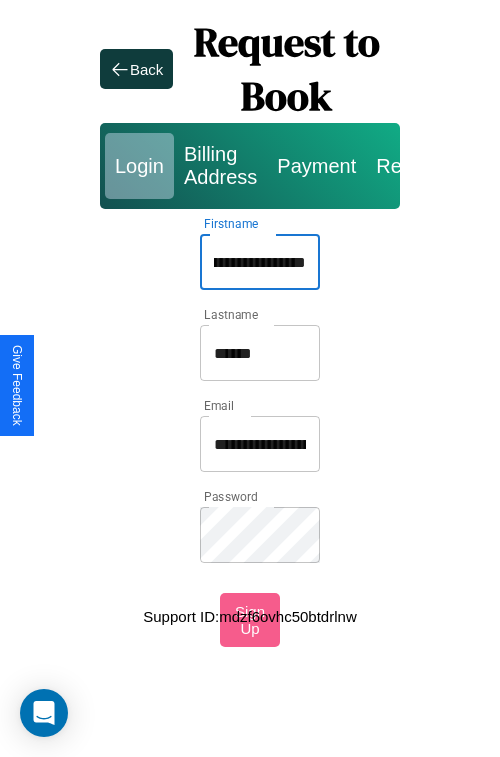 scroll, scrollTop: 0, scrollLeft: 44, axis: horizontal 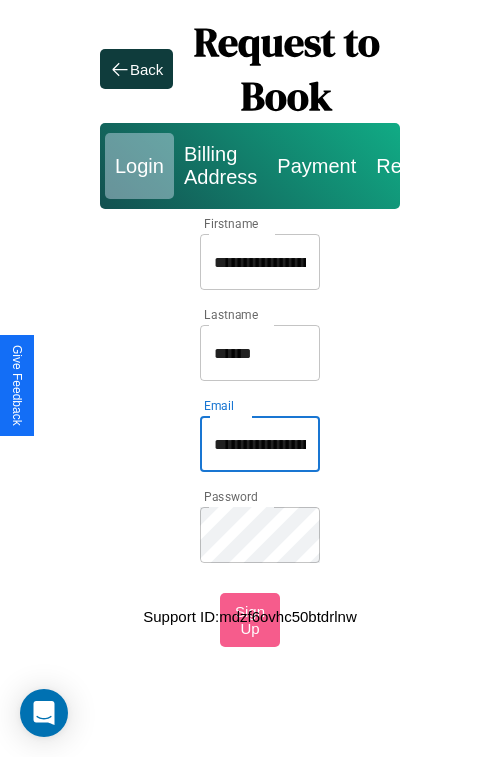 click on "**********" at bounding box center (260, 444) 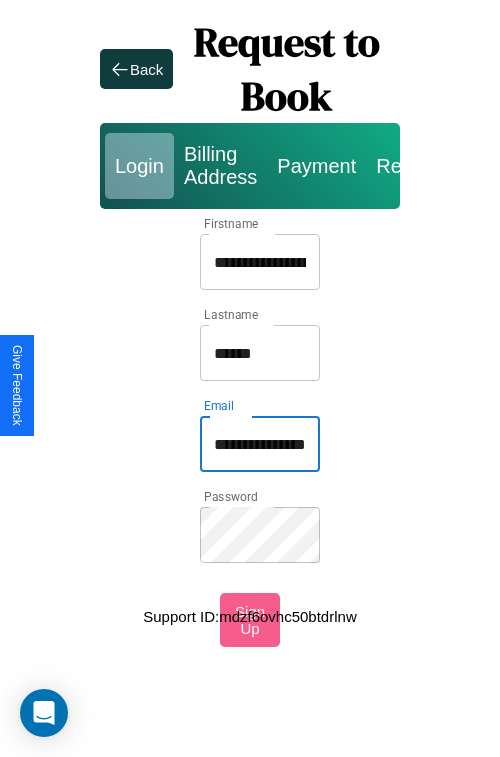 type on "**********" 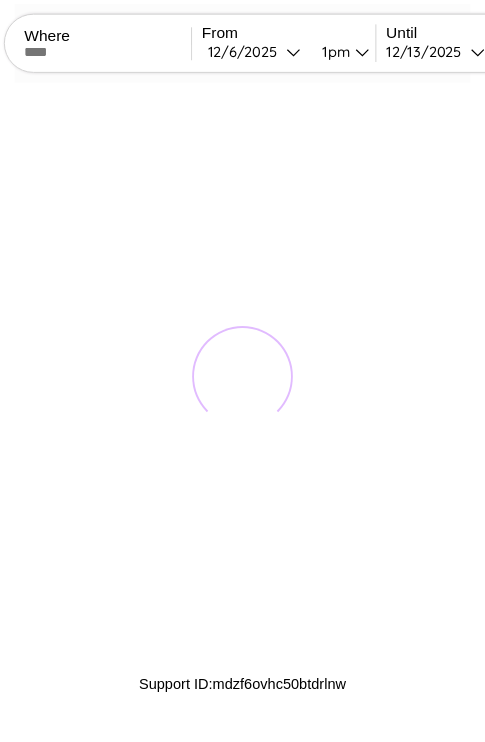 scroll, scrollTop: 0, scrollLeft: 0, axis: both 